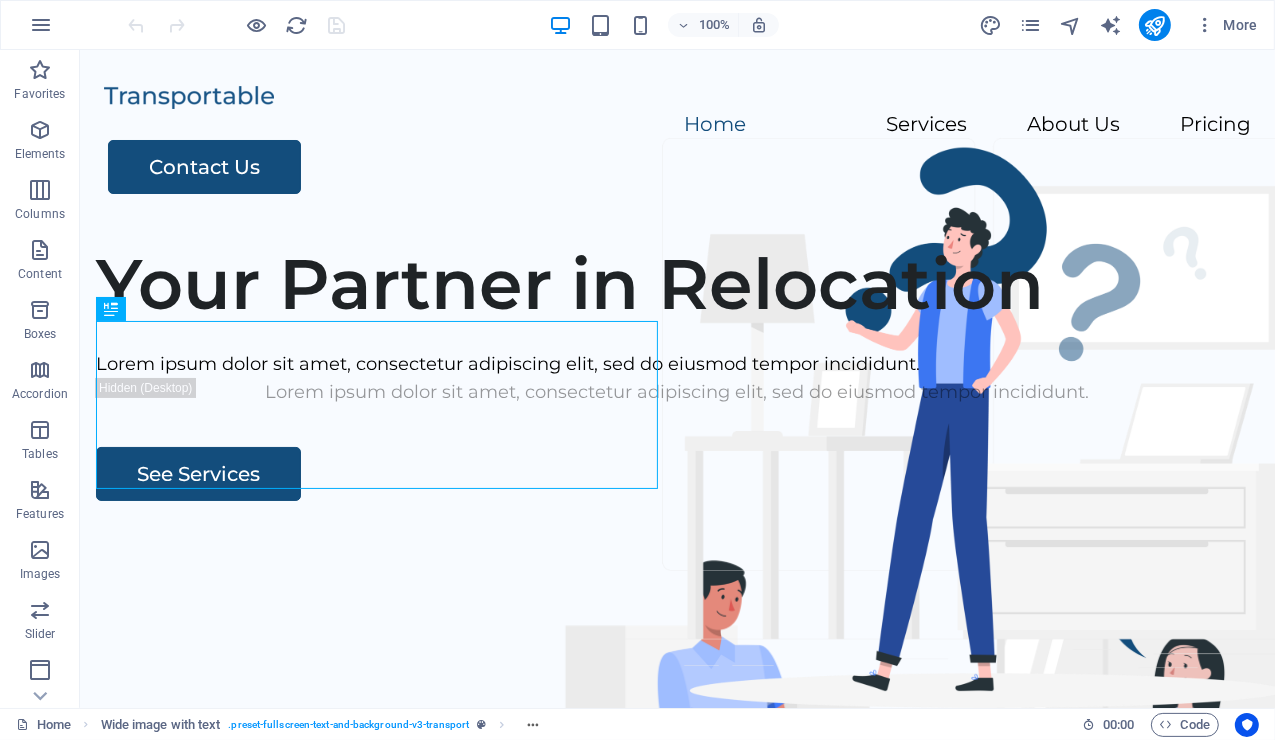 scroll, scrollTop: 0, scrollLeft: 0, axis: both 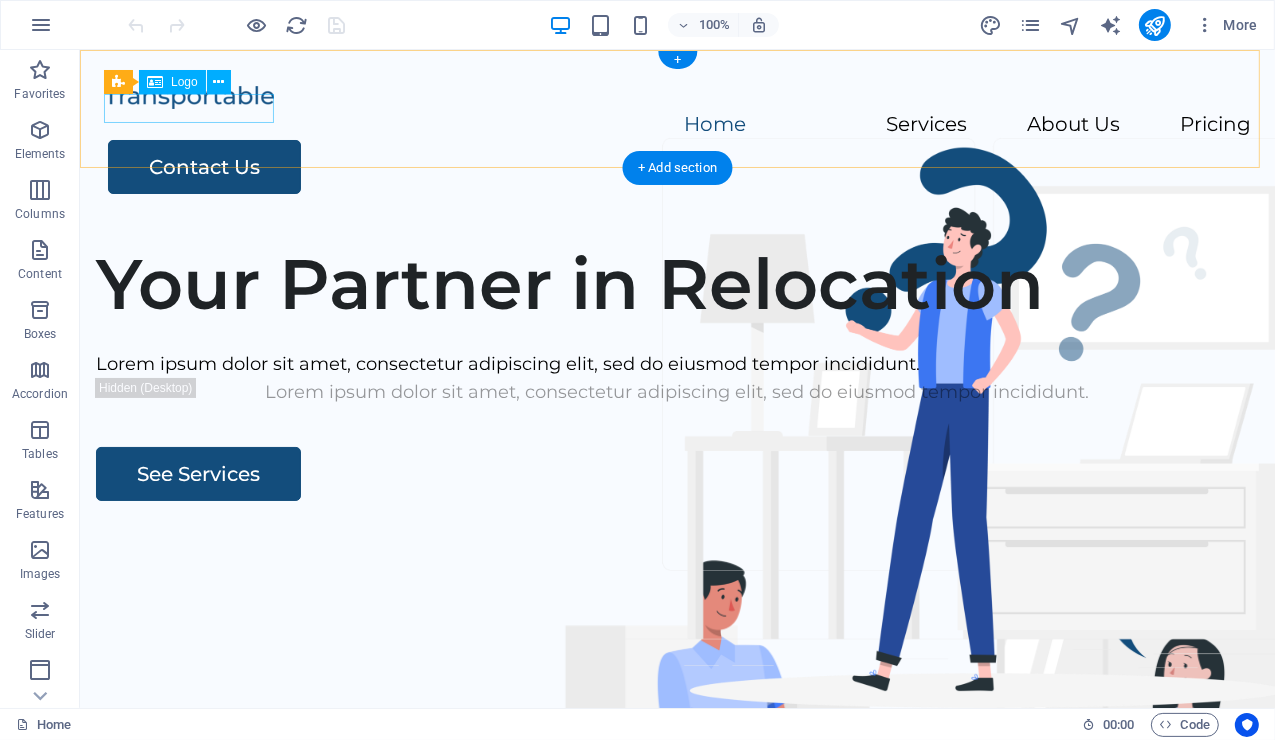 click at bounding box center (676, 95) 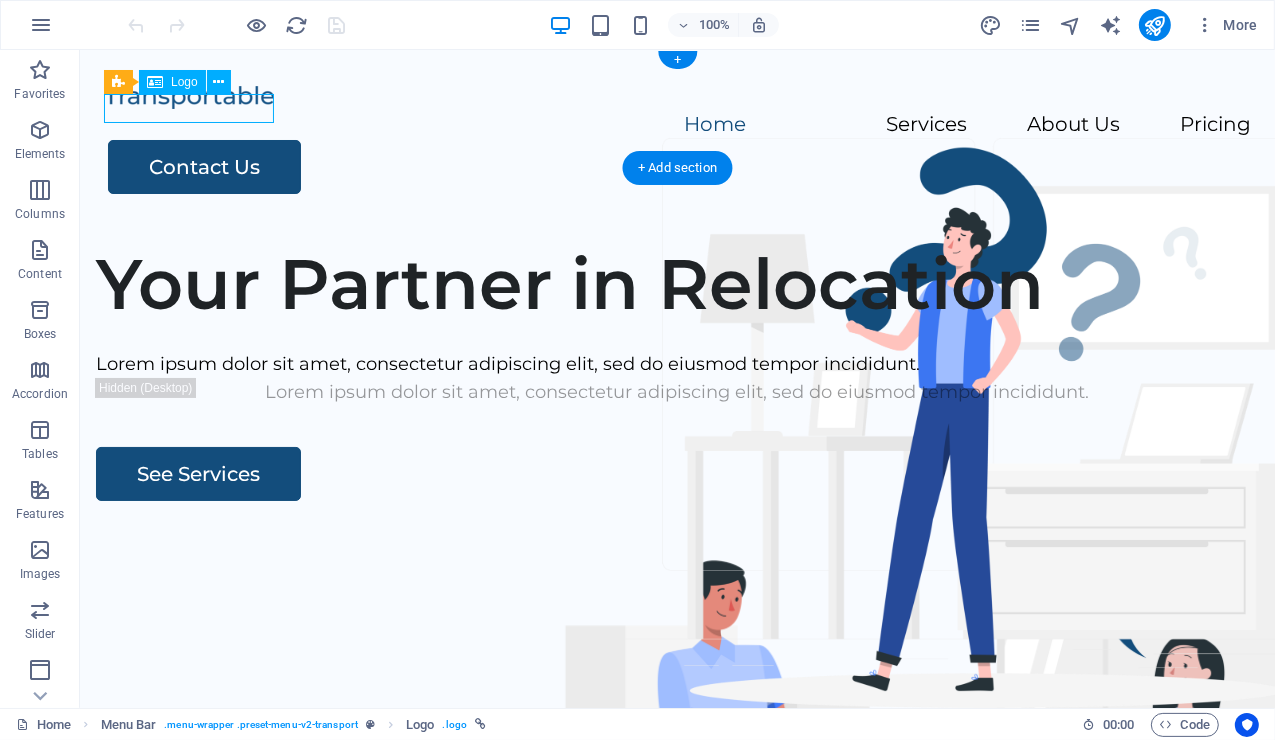 click at bounding box center [676, 95] 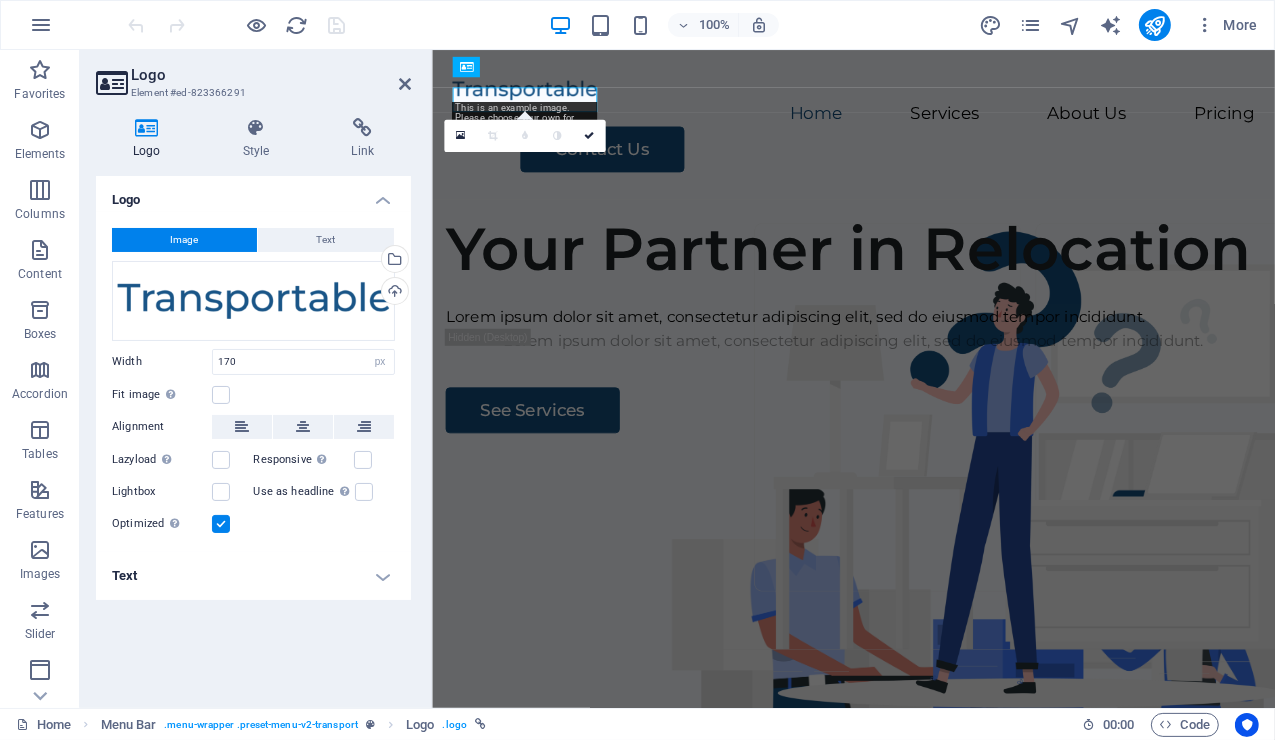 click on "Logo Style Link Logo Image Text Drag files here, click to choose files or select files from Files or our free stock photos & videos Select files from the file manager, stock photos, or upload file(s) Upload Width 170 Default auto px rem % em vh vw Fit image Automatically fit image to a fixed width and height Height Default auto px Alignment Lazyload Loading images after the page loads improves page speed. Responsive Automatically load retina image and smartphone optimized sizes. Lightbox Use as headline The image will be wrapped in an H1 headline tag. Useful for giving alternative text the weight of an H1 headline, e.g. for the logo. Leave unchecked if uncertain. Optimized Images are compressed to improve page speed. Direction Custom X offset 50 px rem % vh vw Y offset 50 px rem % vh vw Edit design Text Float No float Image left Image right Determine how text should behave around the image. Text Alternative text Transportable Template Image caption Menu Bar Element Link None Page External Element Next element" at bounding box center [253, 405] 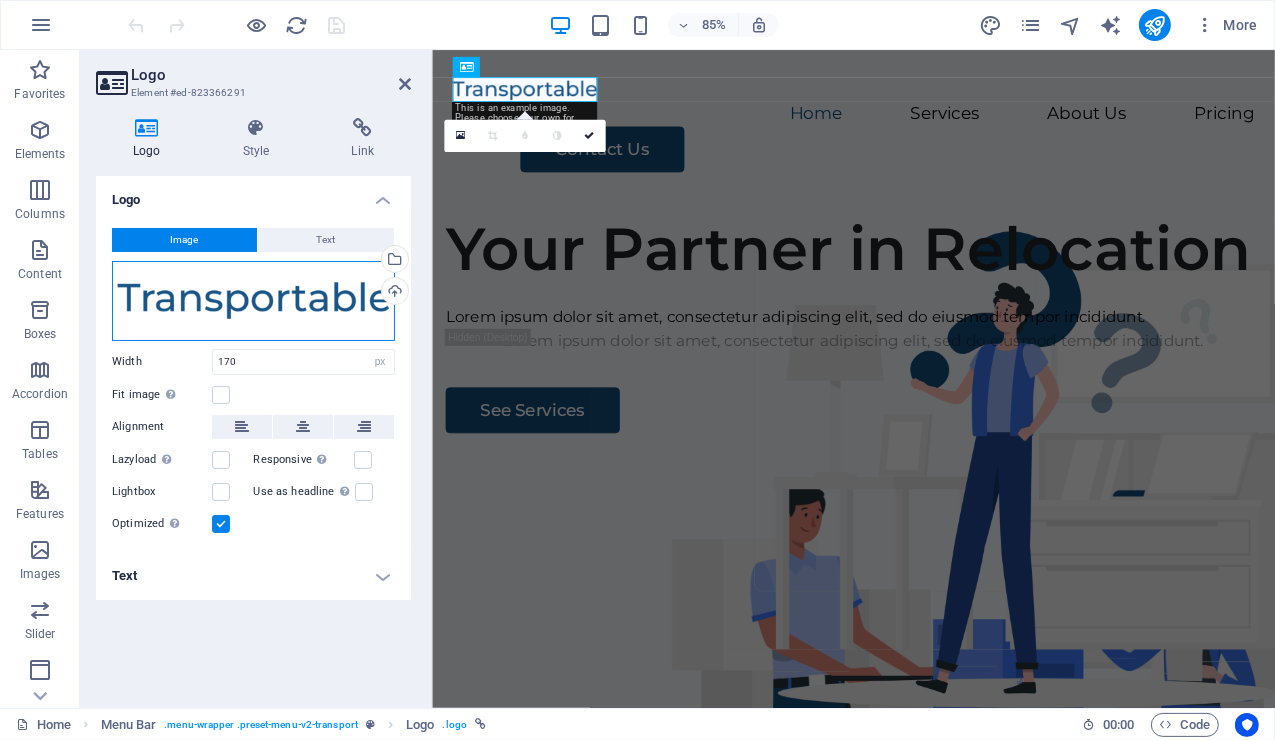 click on "Drag files here, click to choose files or select files from Files or our free stock photos & videos" at bounding box center (253, 301) 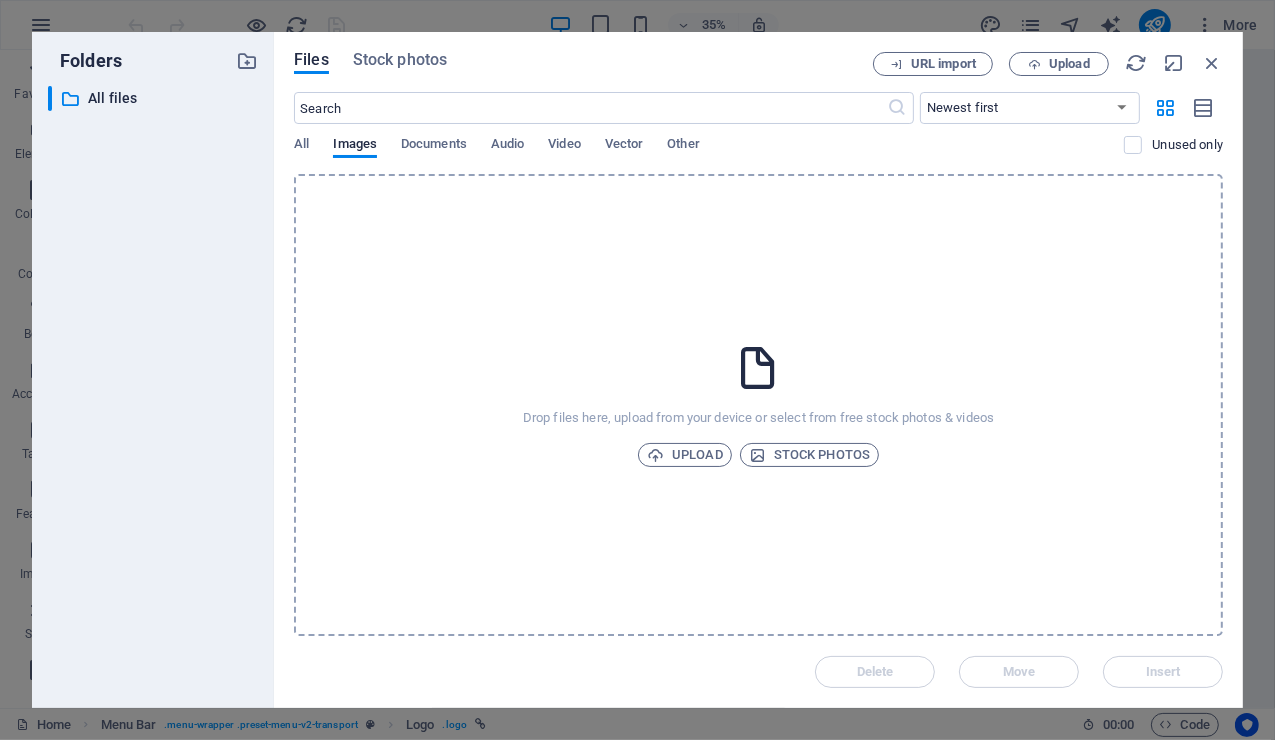 drag, startPoint x: 105, startPoint y: 474, endPoint x: 111, endPoint y: 483, distance: 10.816654 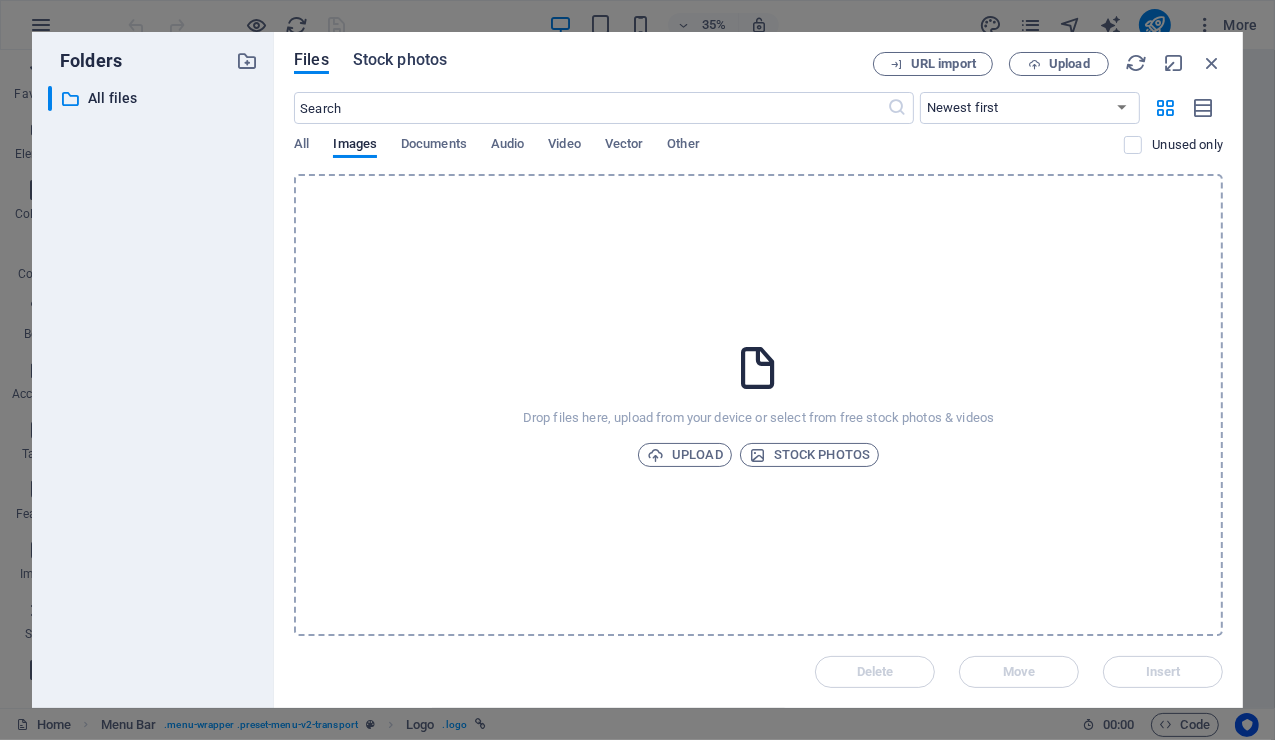 click on "Stock photos" at bounding box center (400, 60) 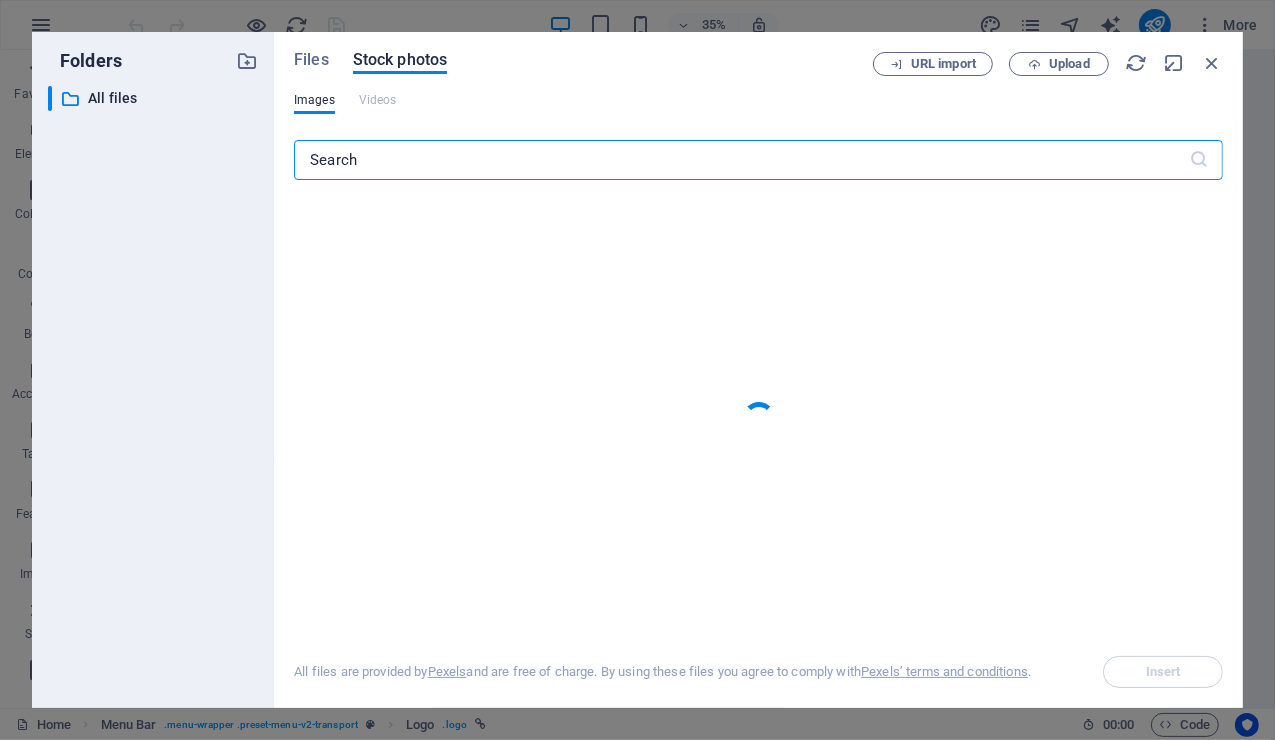 click on "Files Stock photos" at bounding box center (583, 63) 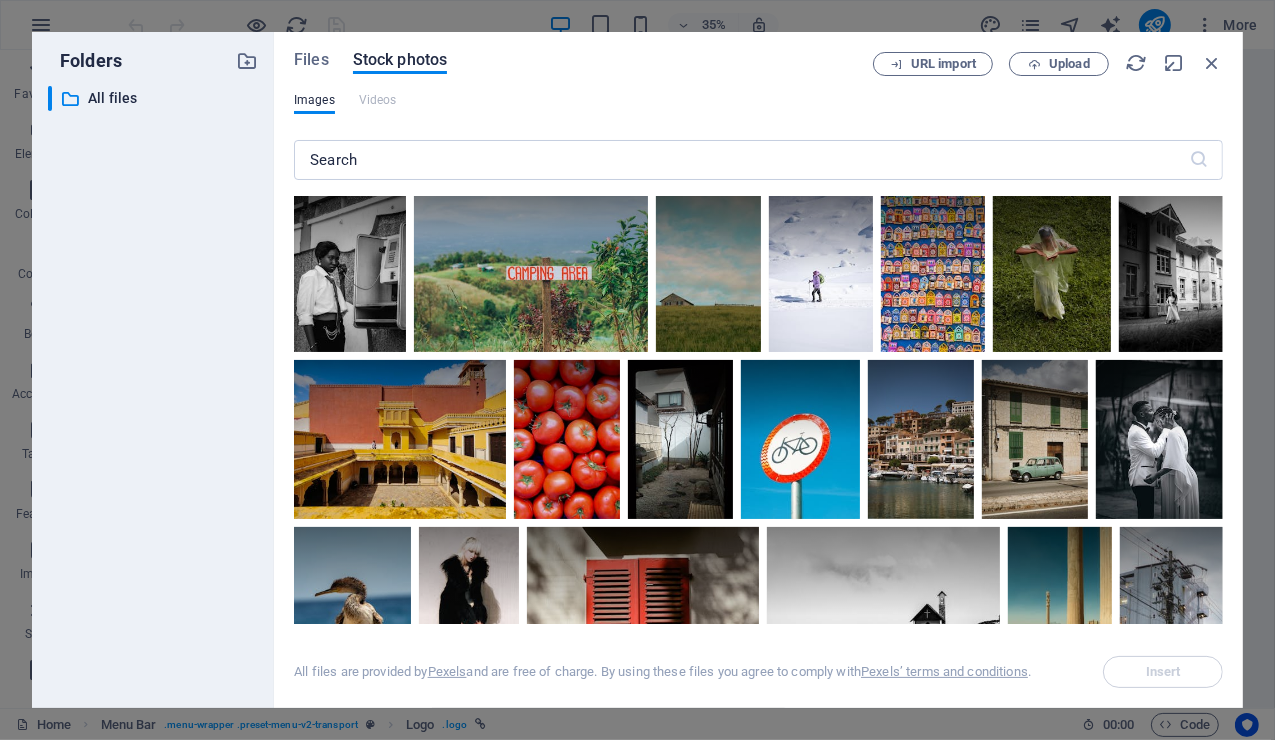 click on "​ All files All files" at bounding box center (153, 389) 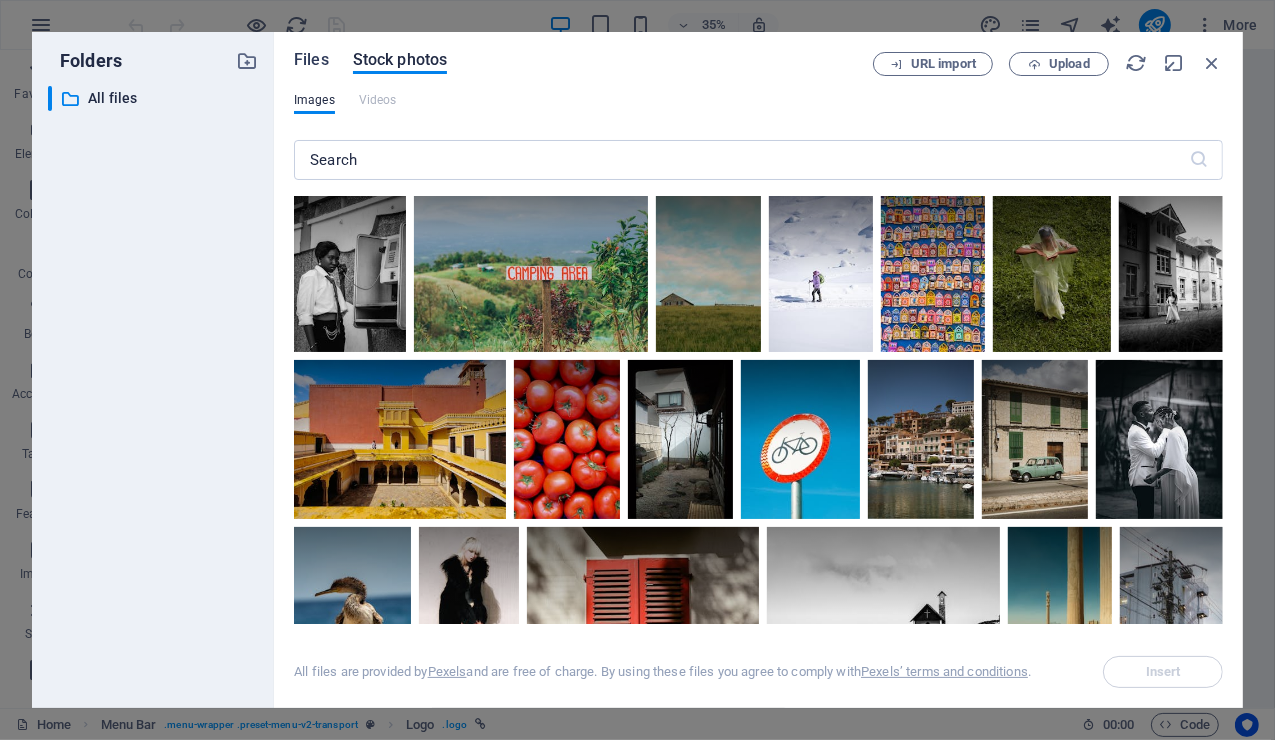 click on "Files" at bounding box center [311, 60] 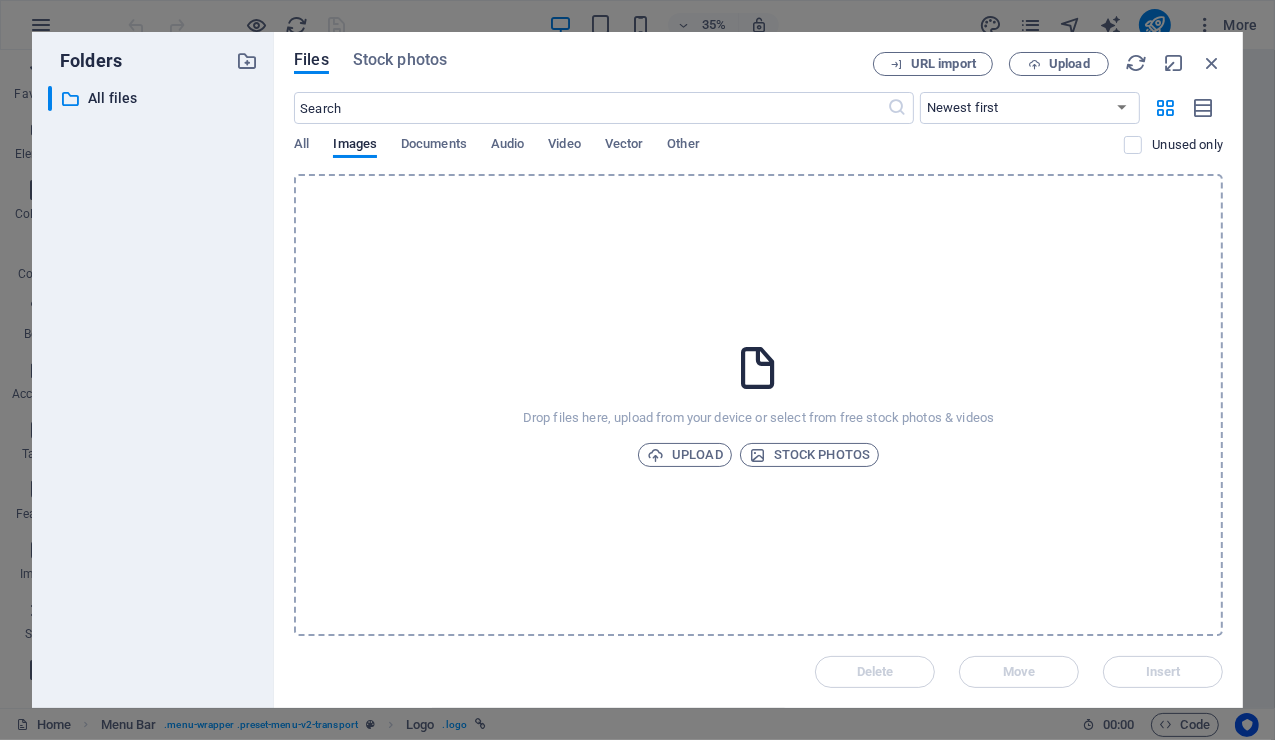 click on "Files Stock photos" at bounding box center (583, 63) 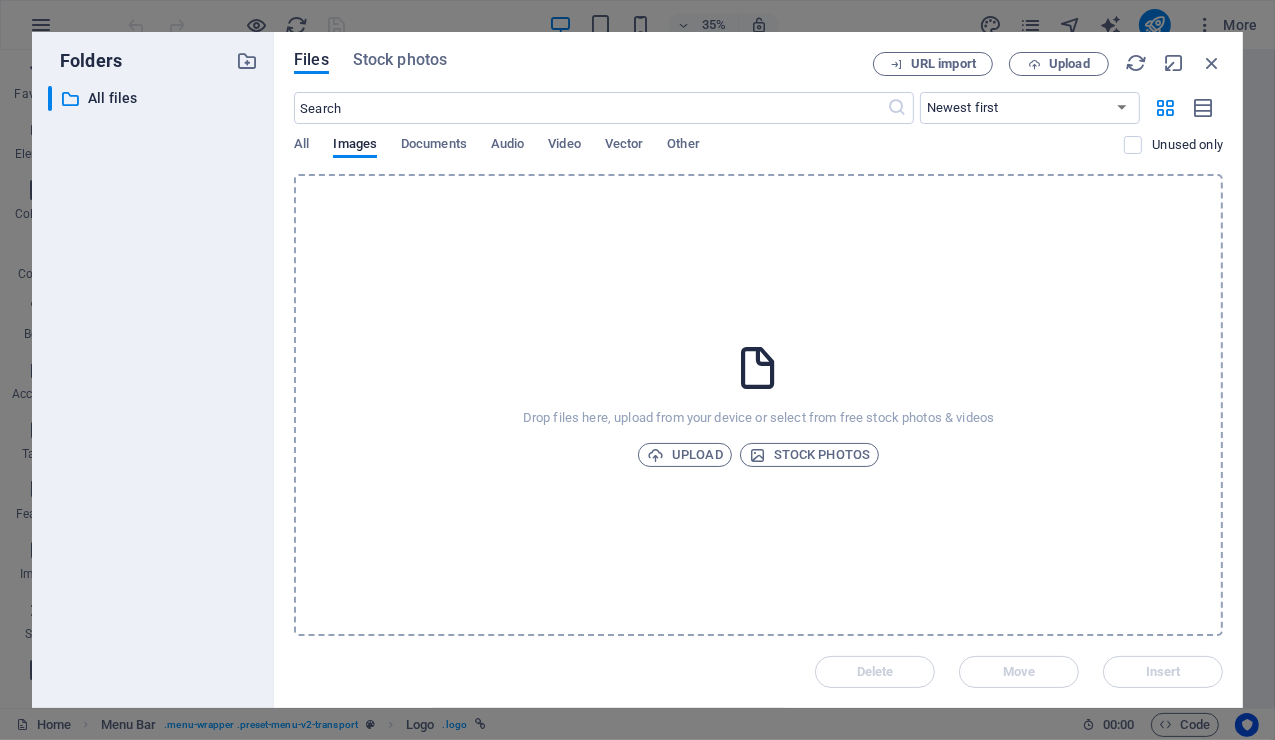 click on "Drop files here, upload from your device or select from free stock photos & videos Upload Stock photos" at bounding box center (758, 405) 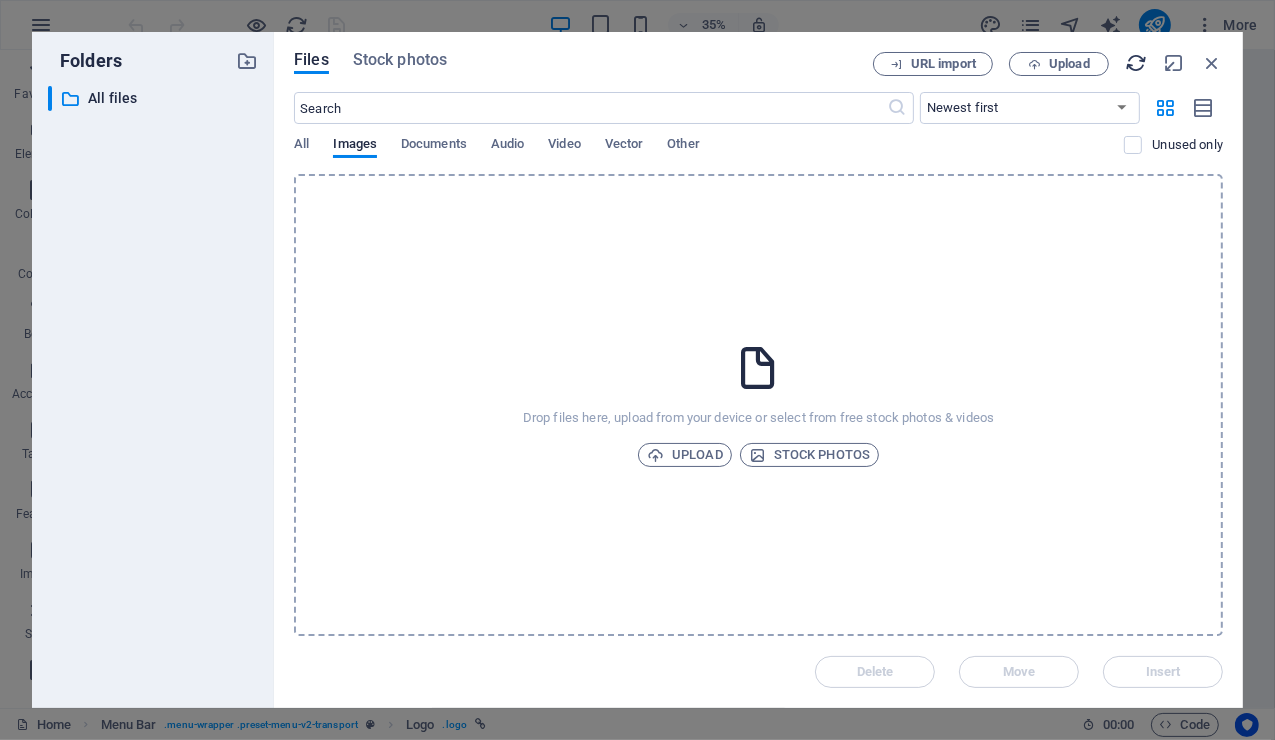 click at bounding box center [1136, 63] 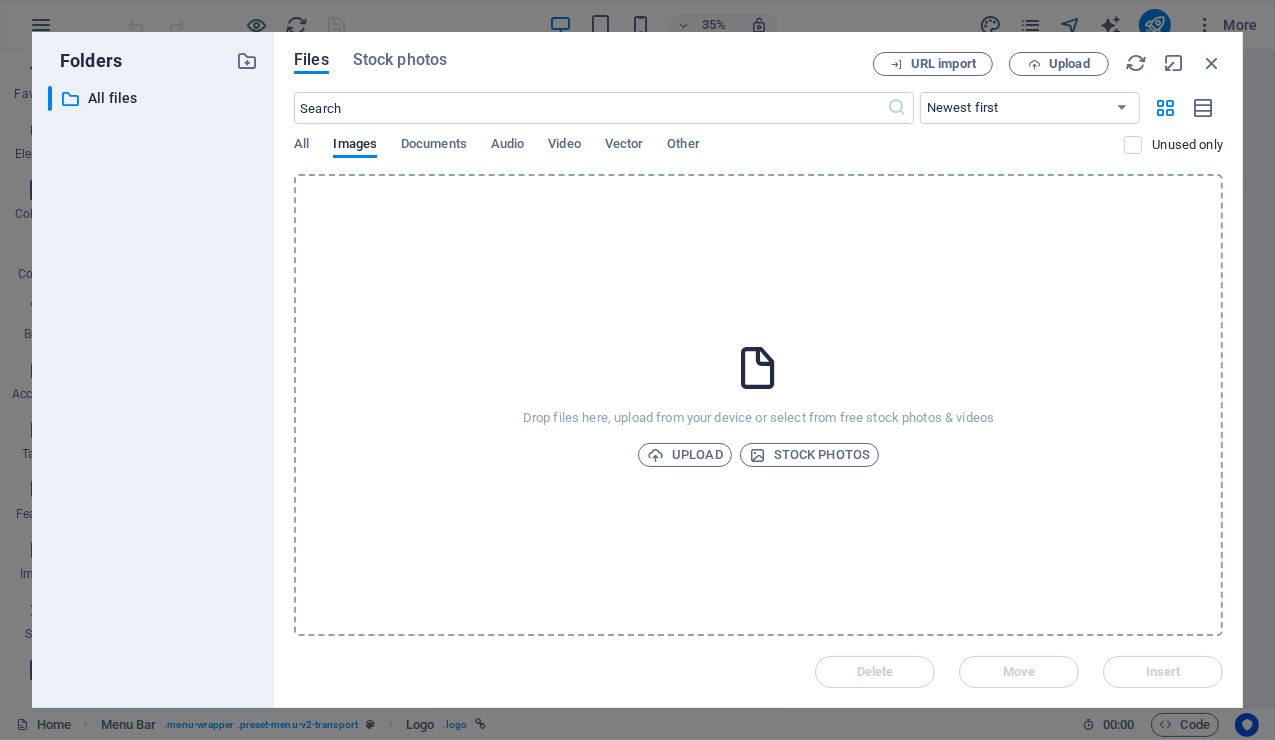 click on "Files Stock photos URL import Upload ​ Newest first Oldest first Name (A-Z) Name (Z-A) Size (0-9) Size (9-0) Resolution (0-9) Resolution (9-0) All Images Documents Audio Video Vector Other Unused only Drop files here, upload from your device or select from free stock photos & videos Upload Stock photos Delete Move Insert" at bounding box center [758, 370] 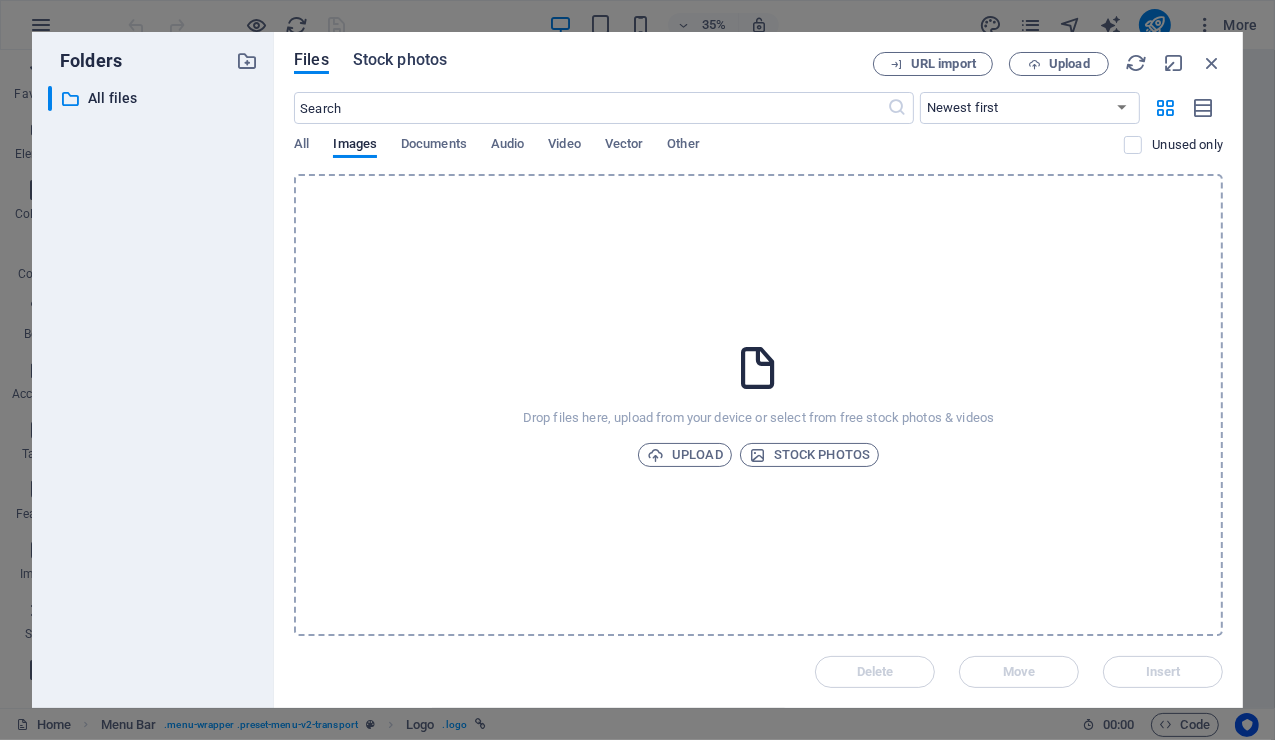click on "Stock photos" at bounding box center [400, 60] 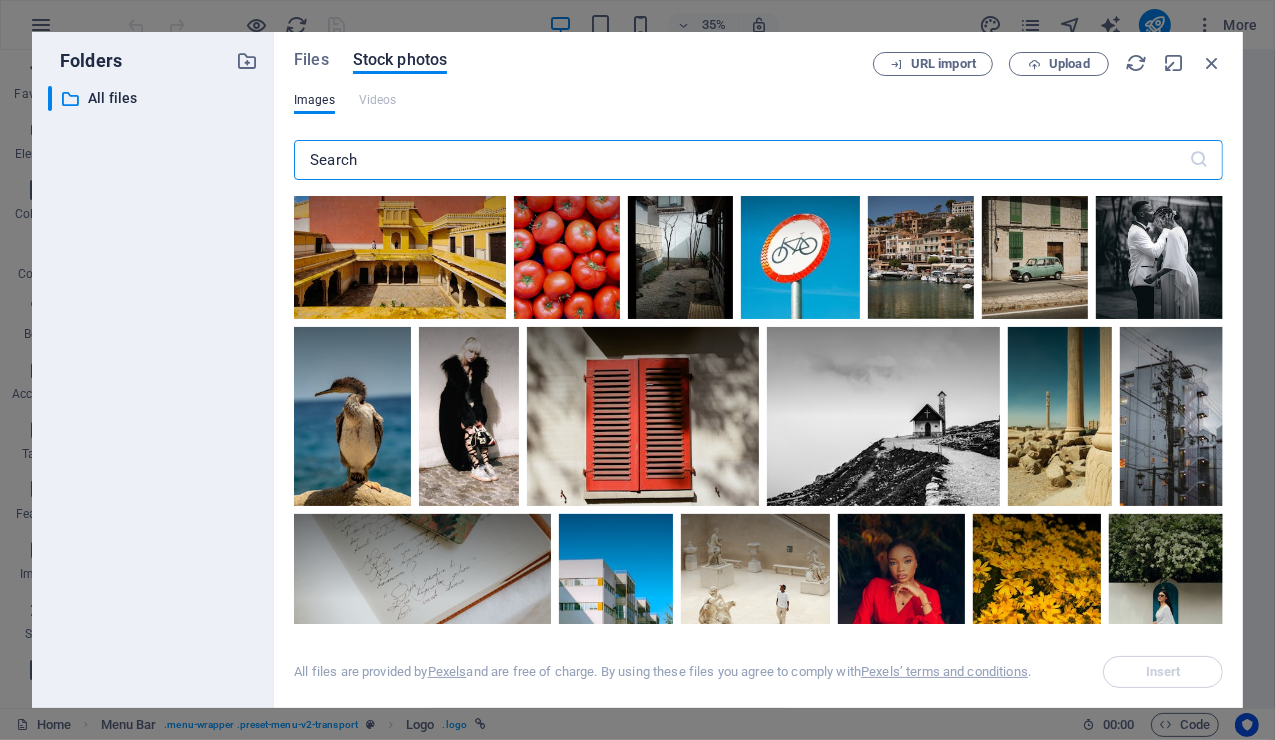 scroll, scrollTop: 0, scrollLeft: 0, axis: both 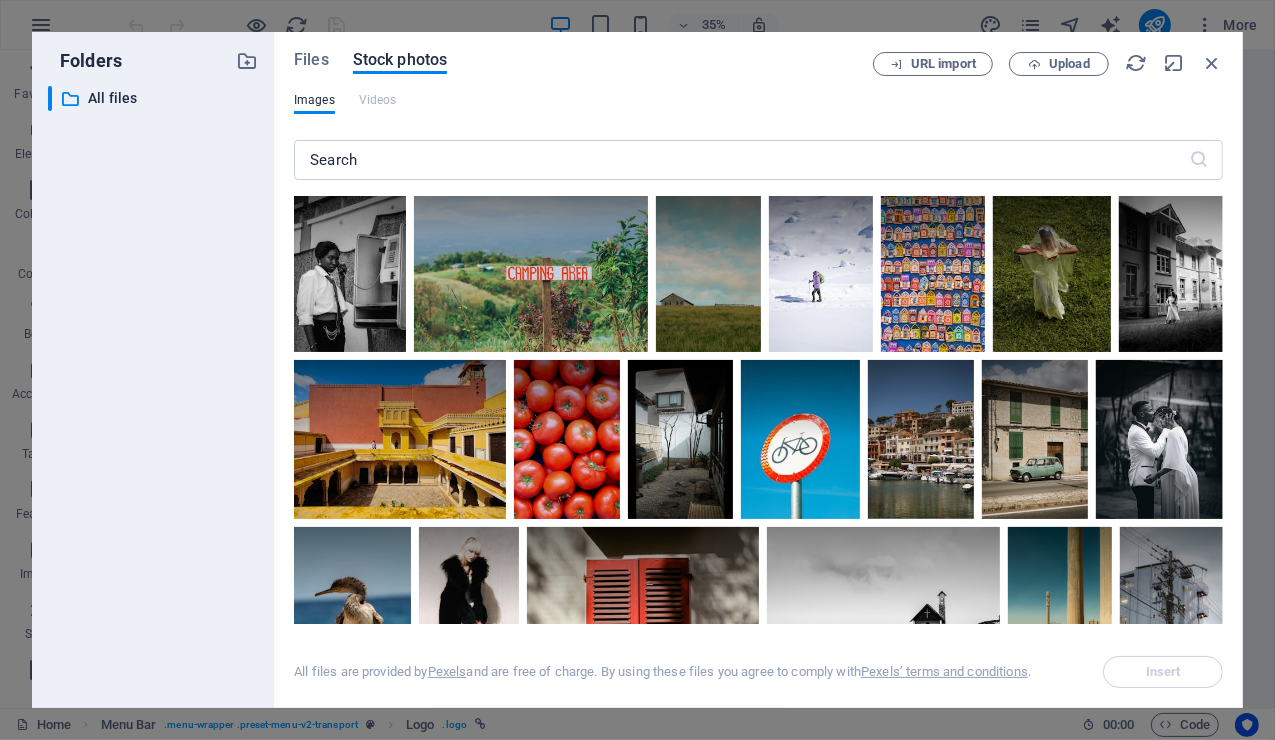 click on "​ All files All files" at bounding box center (153, 389) 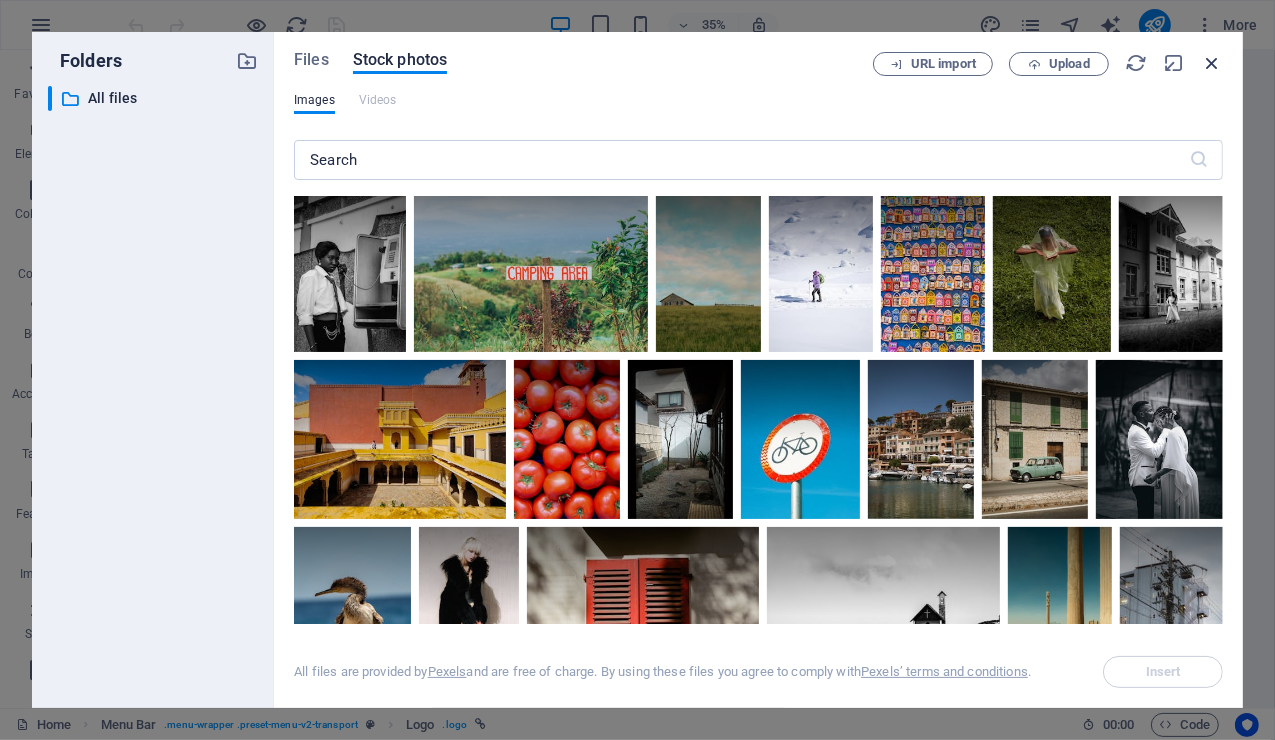 click at bounding box center (1212, 63) 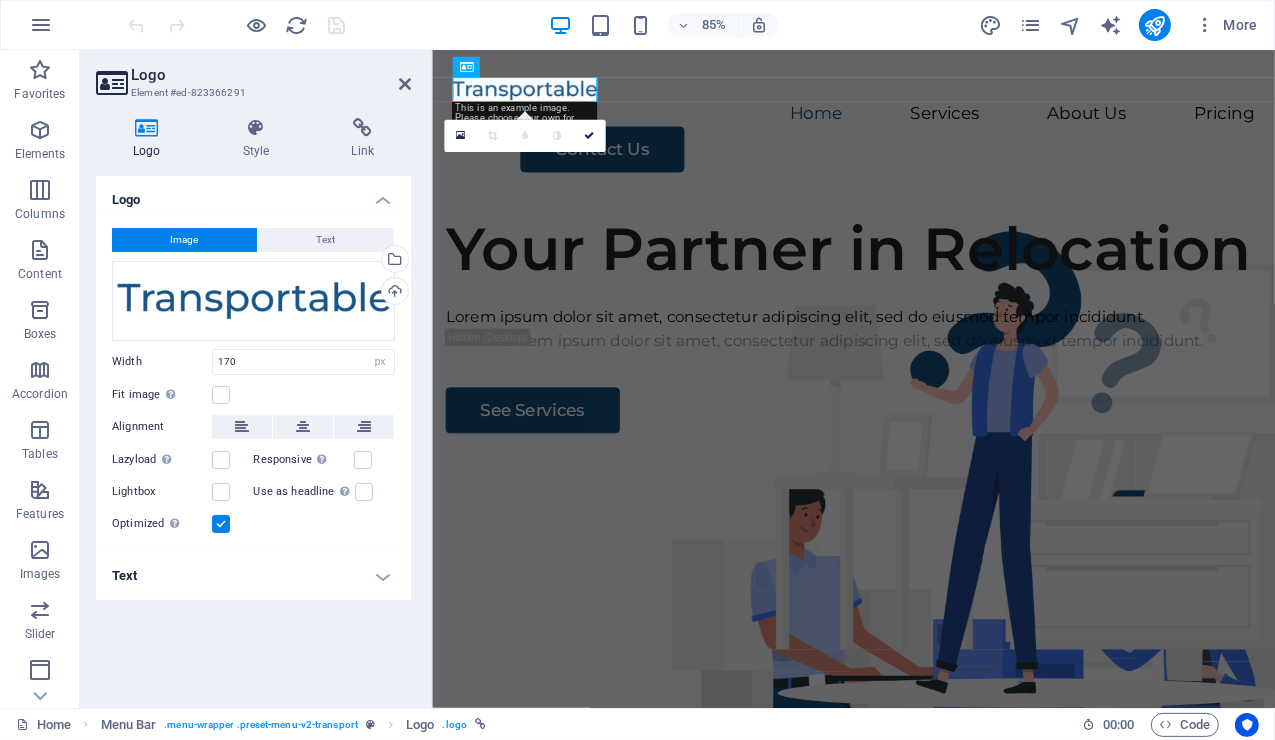 click on "85% More" at bounding box center (695, 25) 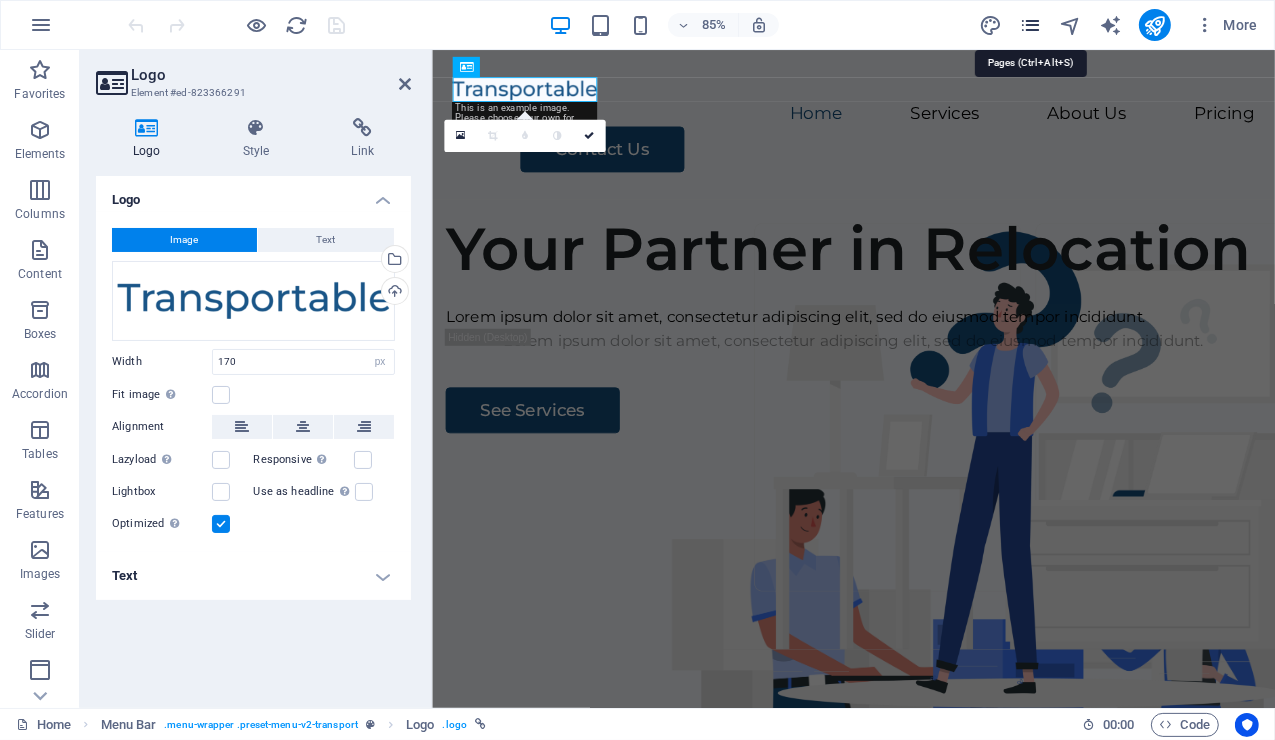 click at bounding box center (1030, 25) 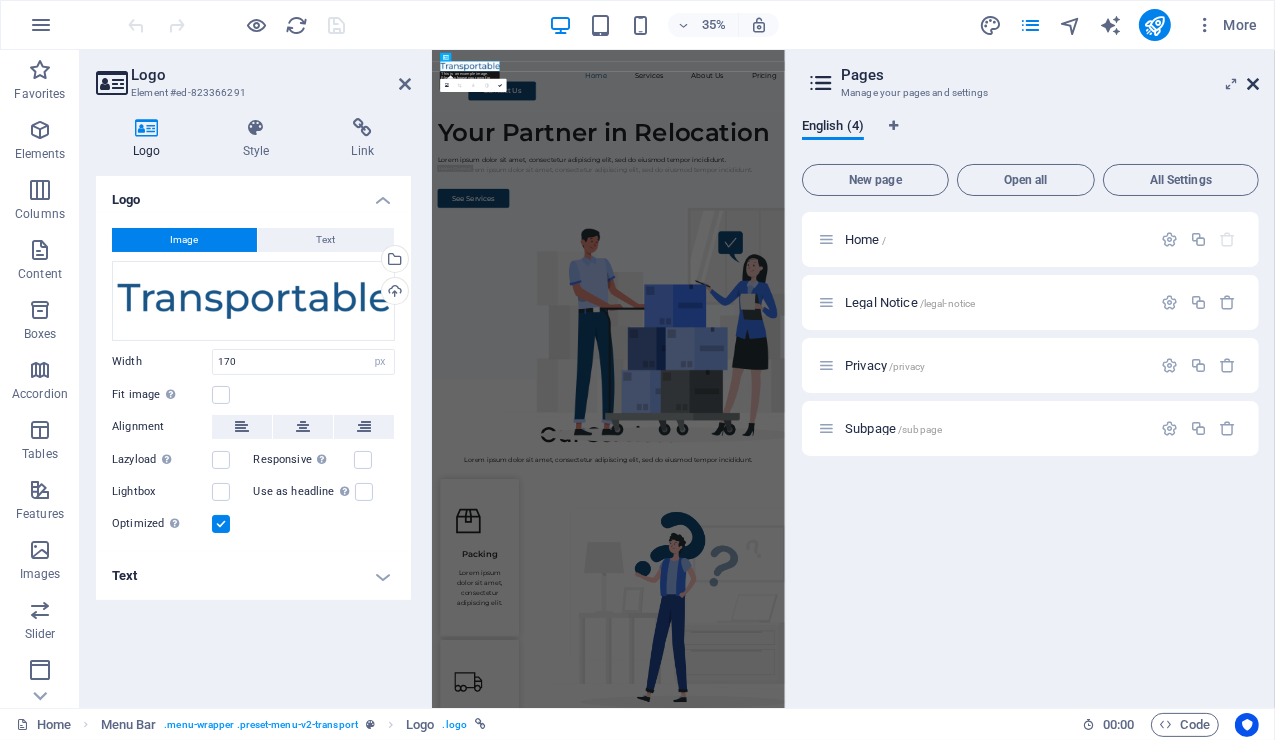 click at bounding box center [1253, 84] 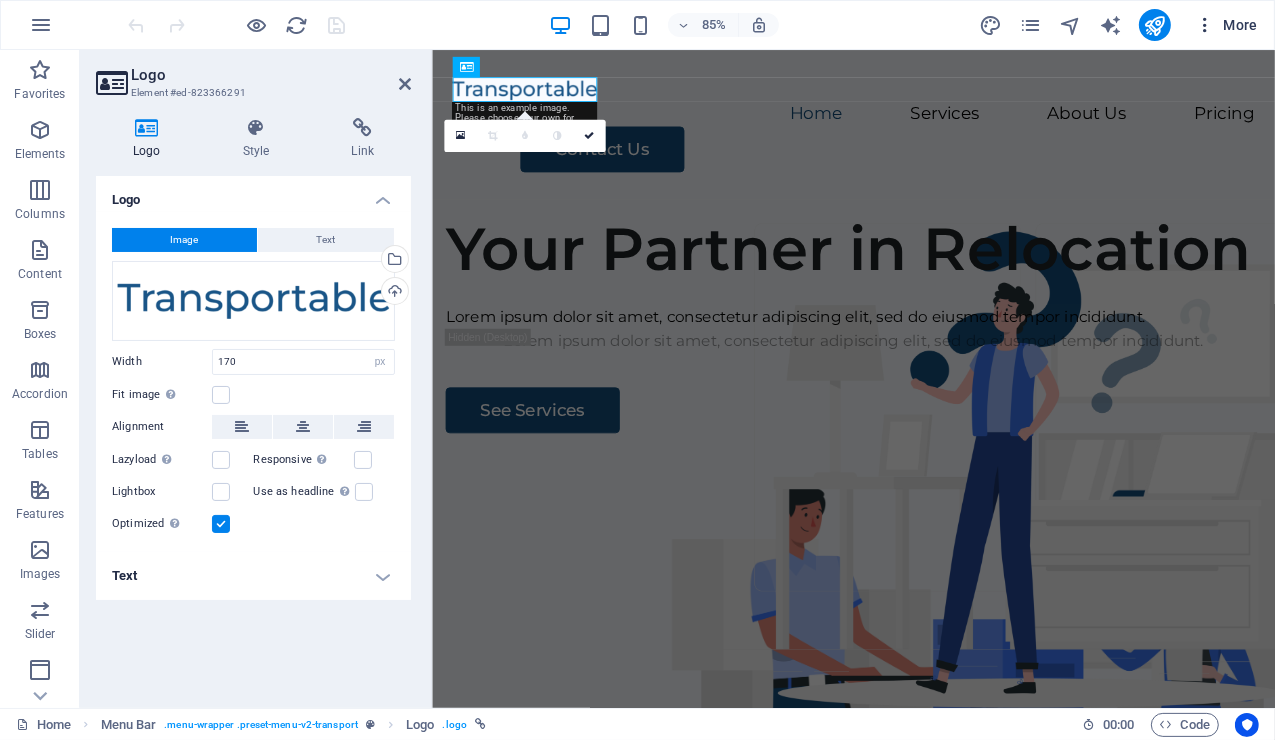 click at bounding box center [1205, 25] 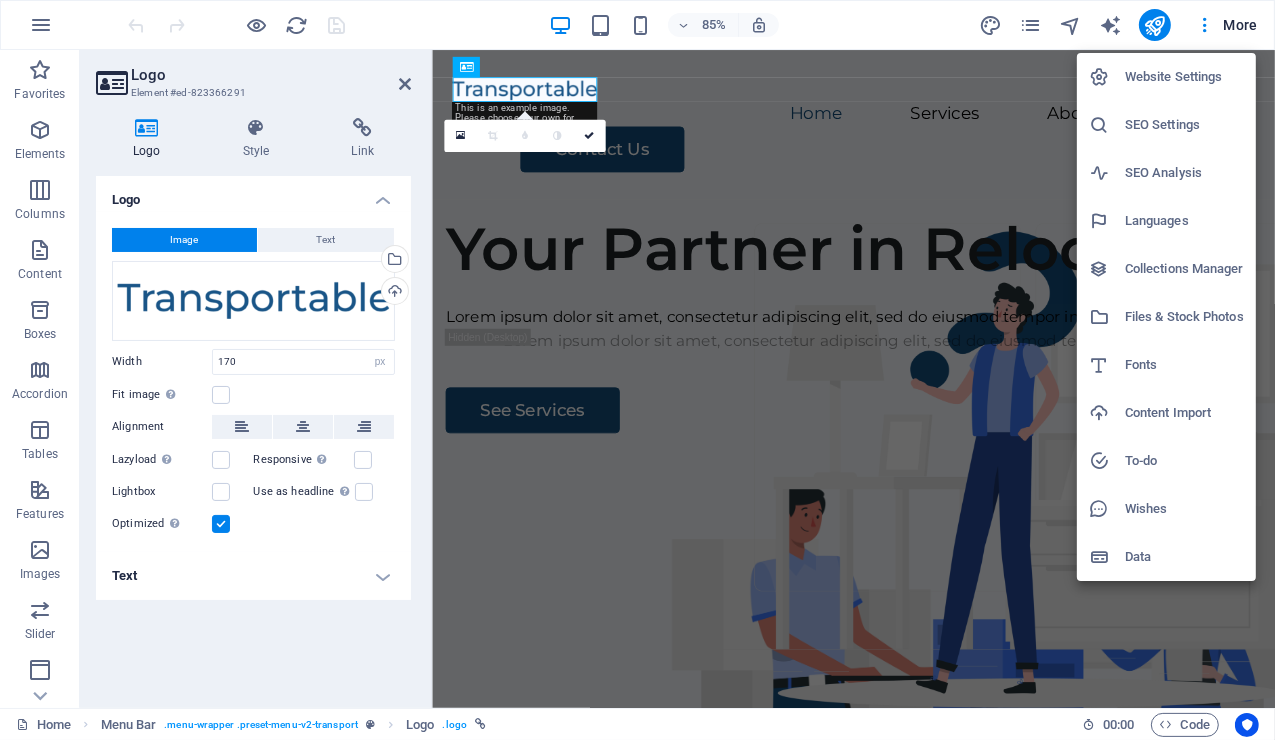 click on "Website Settings" at bounding box center [1166, 77] 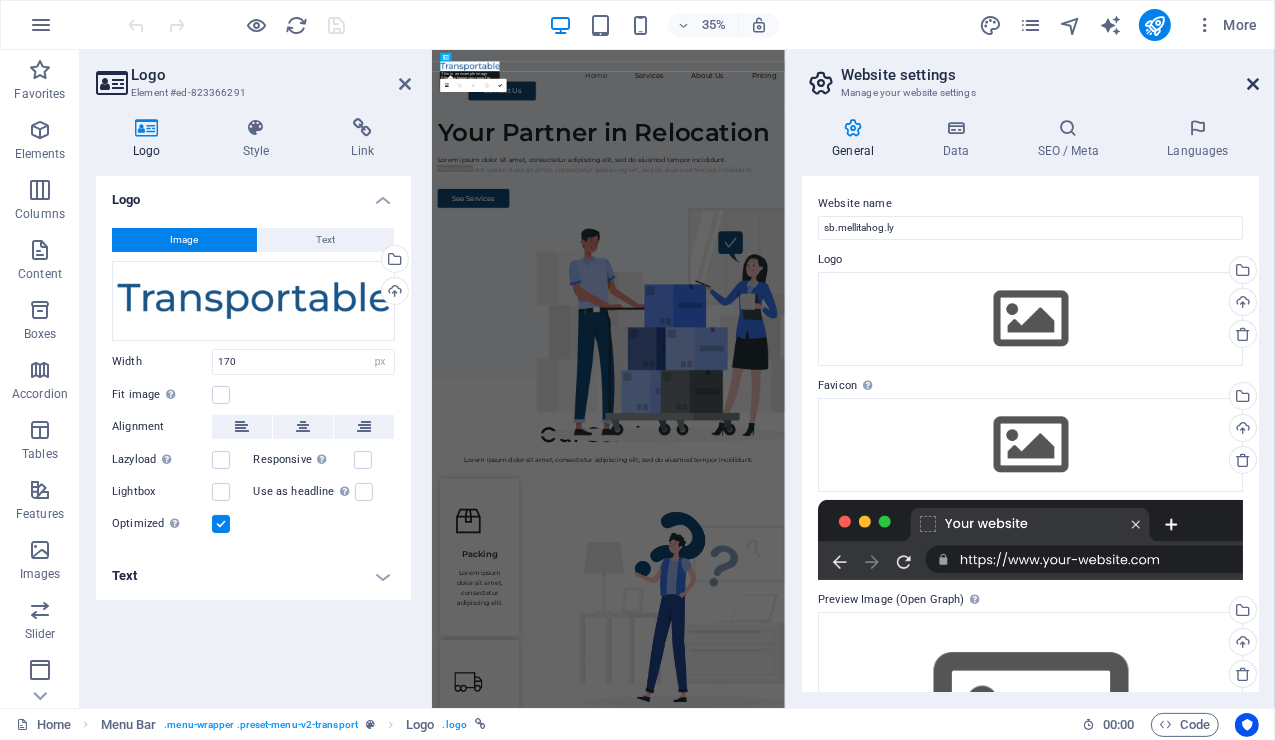 click at bounding box center (1253, 84) 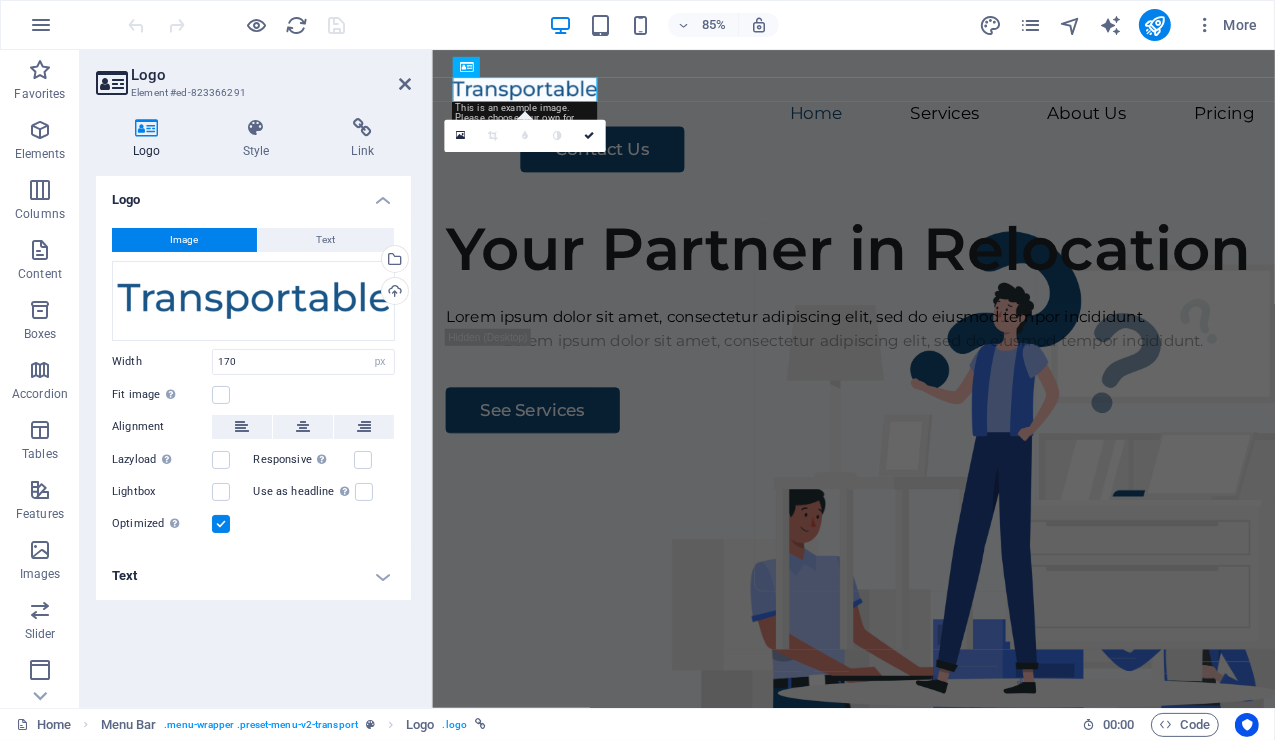 drag, startPoint x: 850, startPoint y: 24, endPoint x: 795, endPoint y: 21, distance: 55.081757 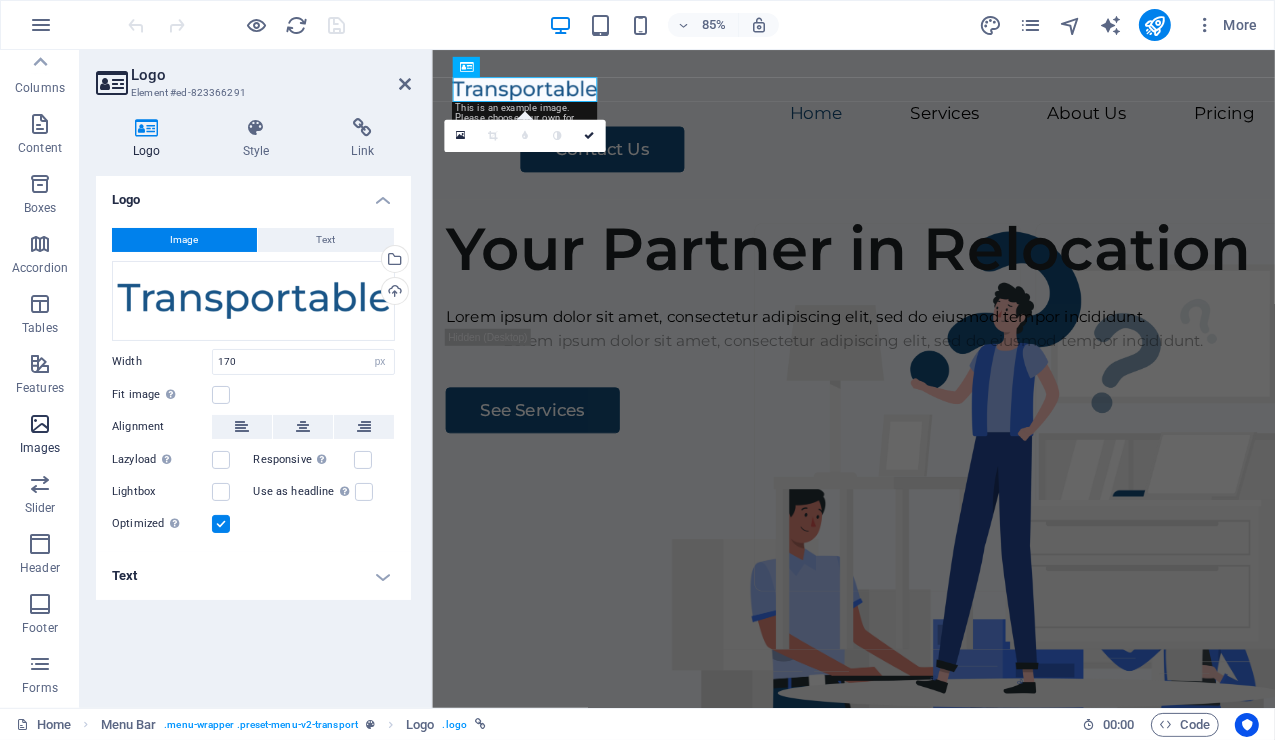 scroll, scrollTop: 0, scrollLeft: 0, axis: both 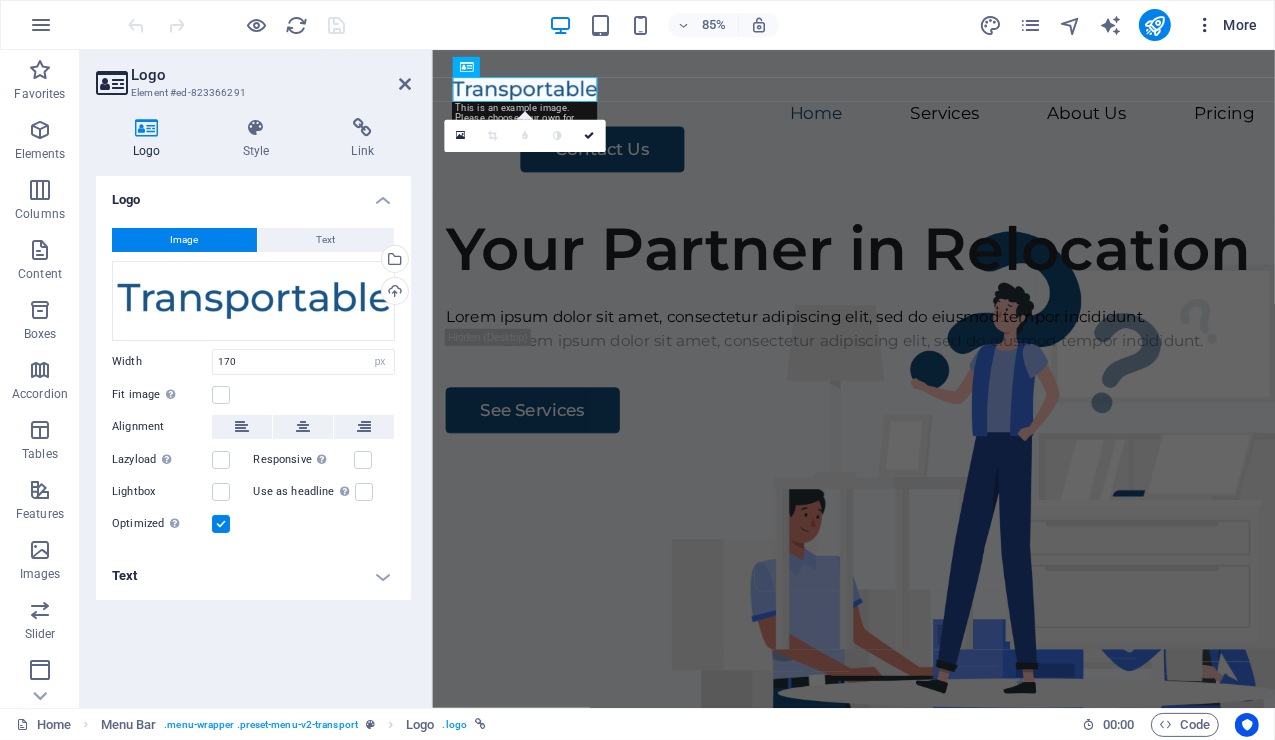 click at bounding box center [1205, 25] 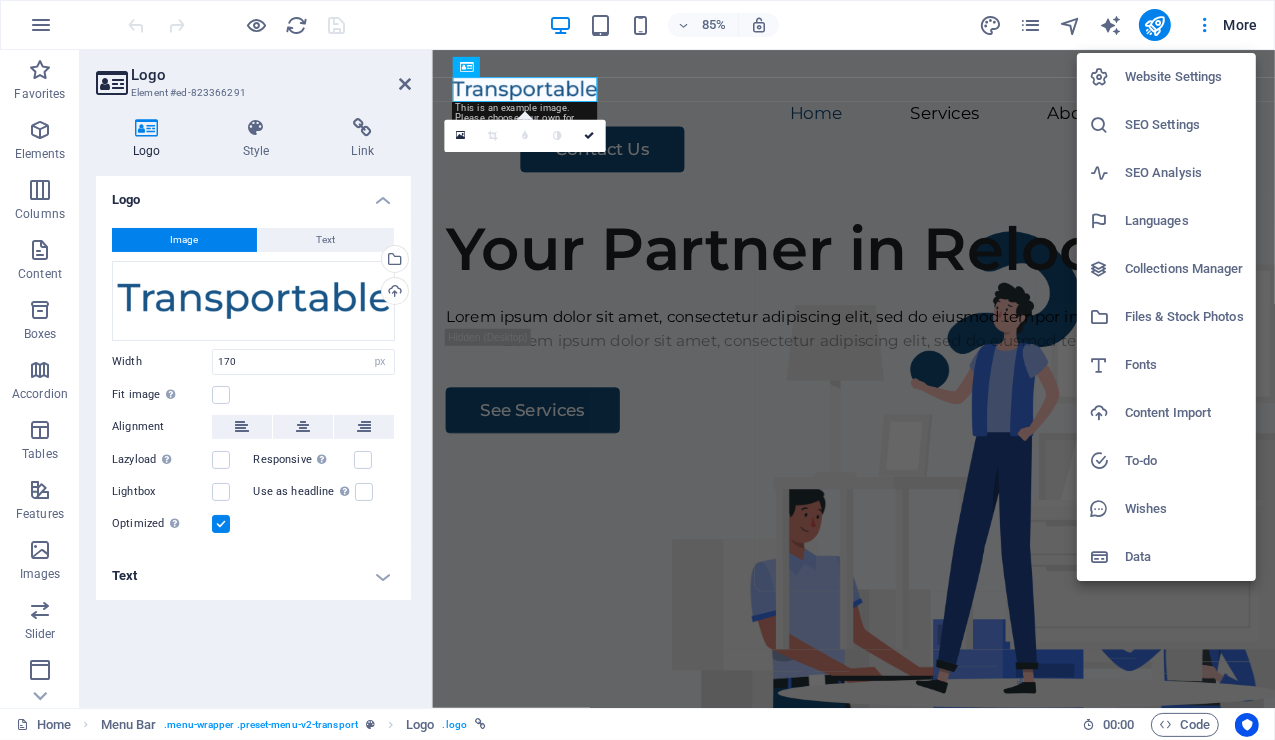 click at bounding box center (637, 370) 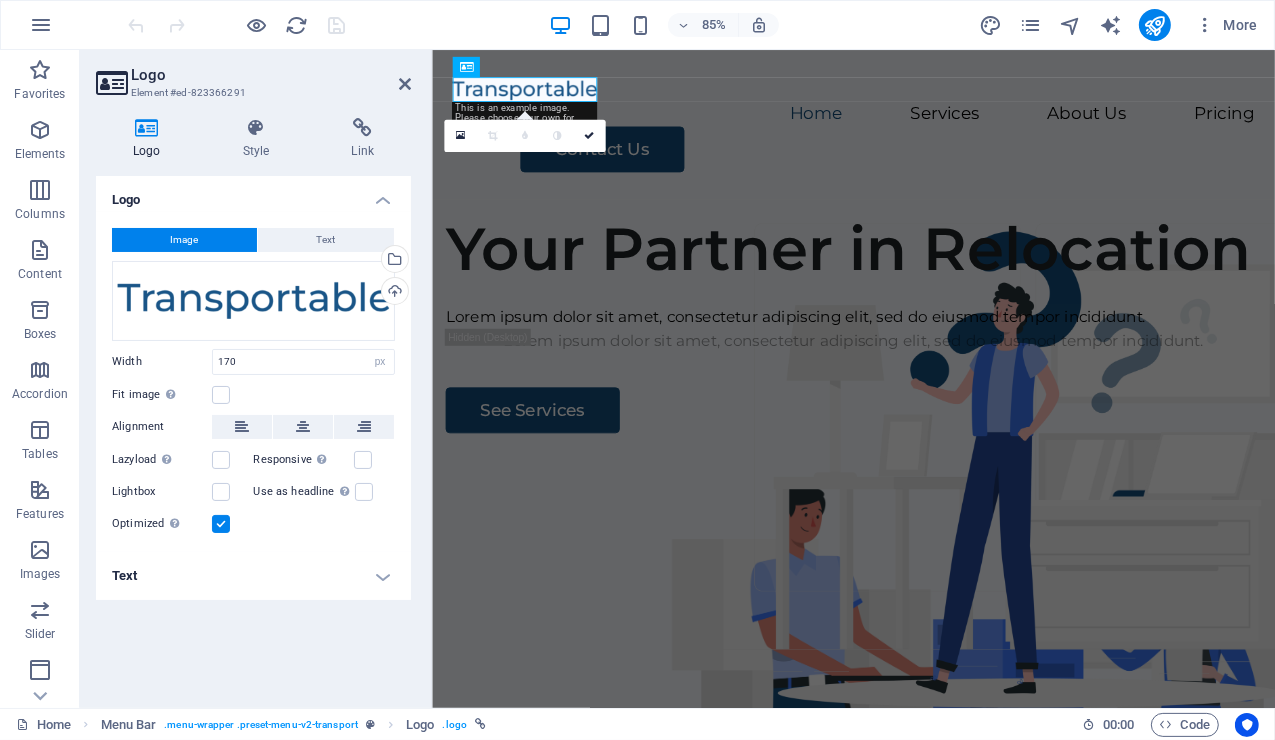 click on "85% More" at bounding box center [695, 25] 